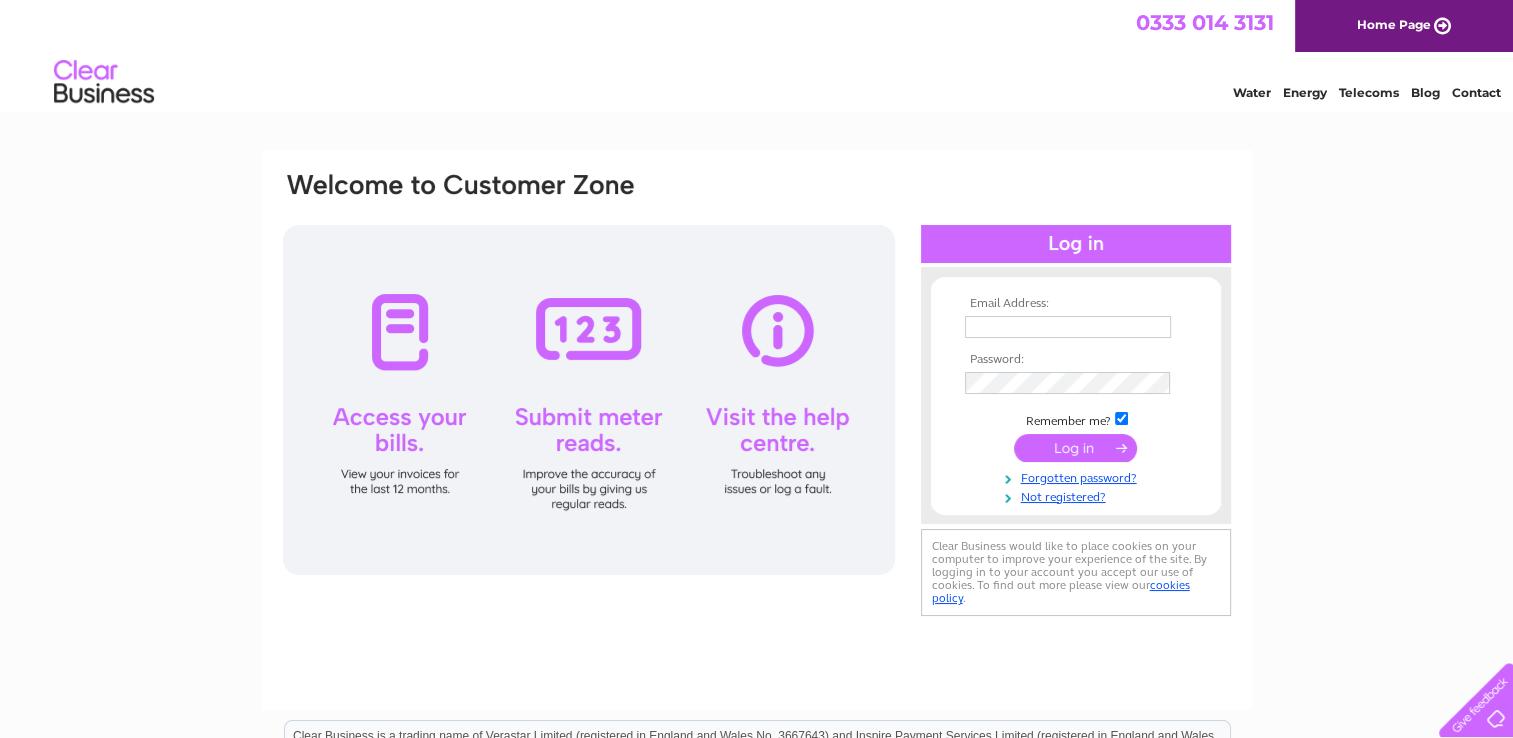 scroll, scrollTop: 0, scrollLeft: 0, axis: both 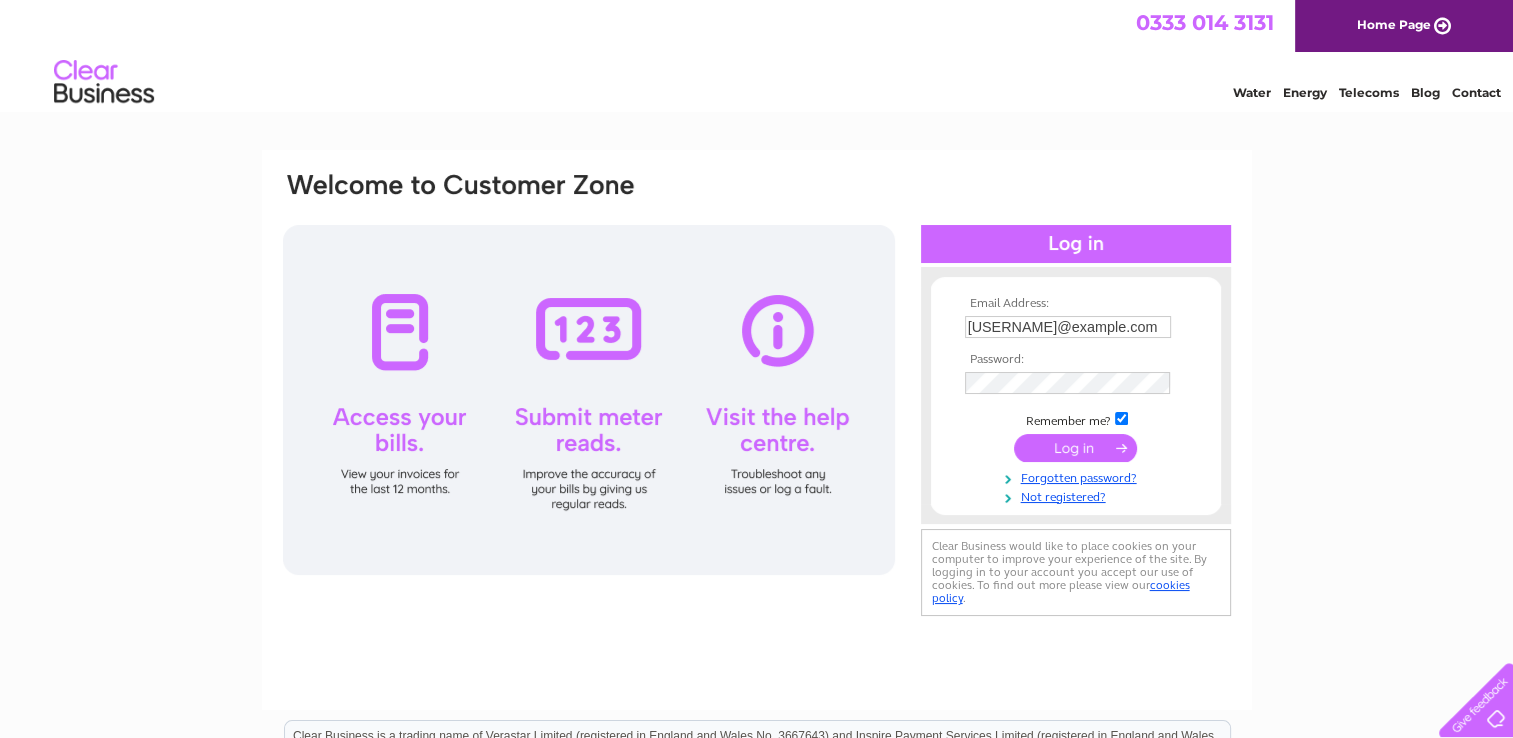 click at bounding box center [1075, 448] 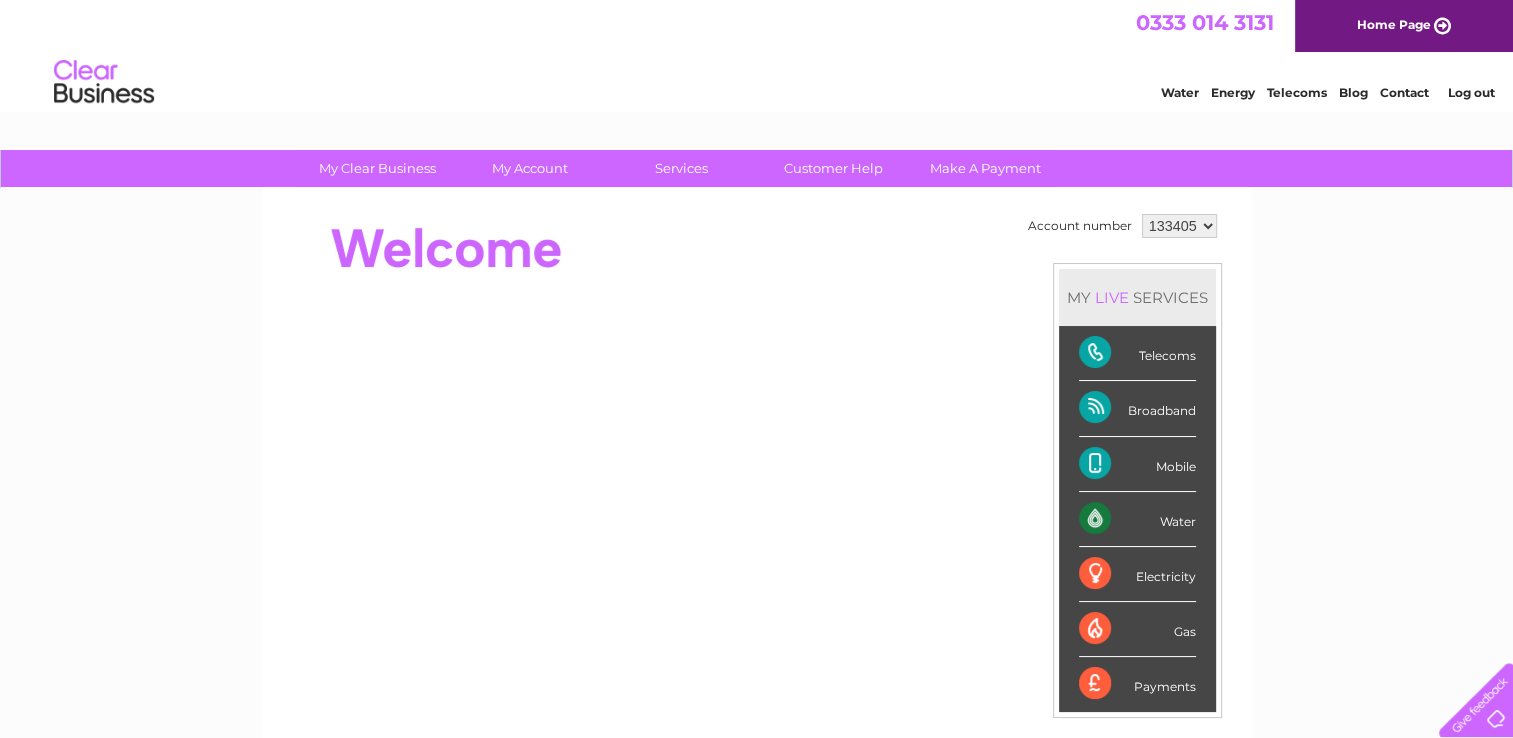 scroll, scrollTop: 0, scrollLeft: 0, axis: both 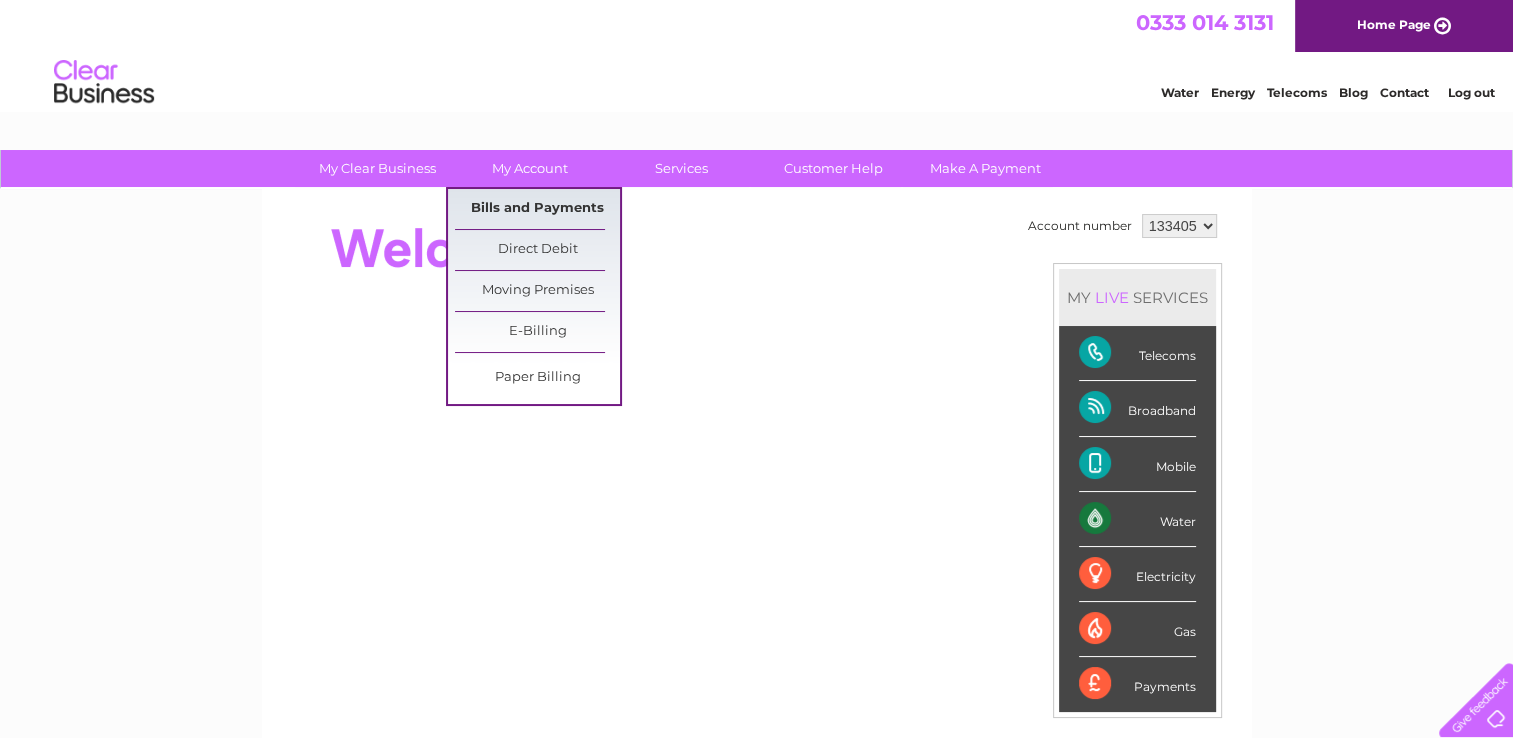 click on "Bills and Payments" at bounding box center (537, 209) 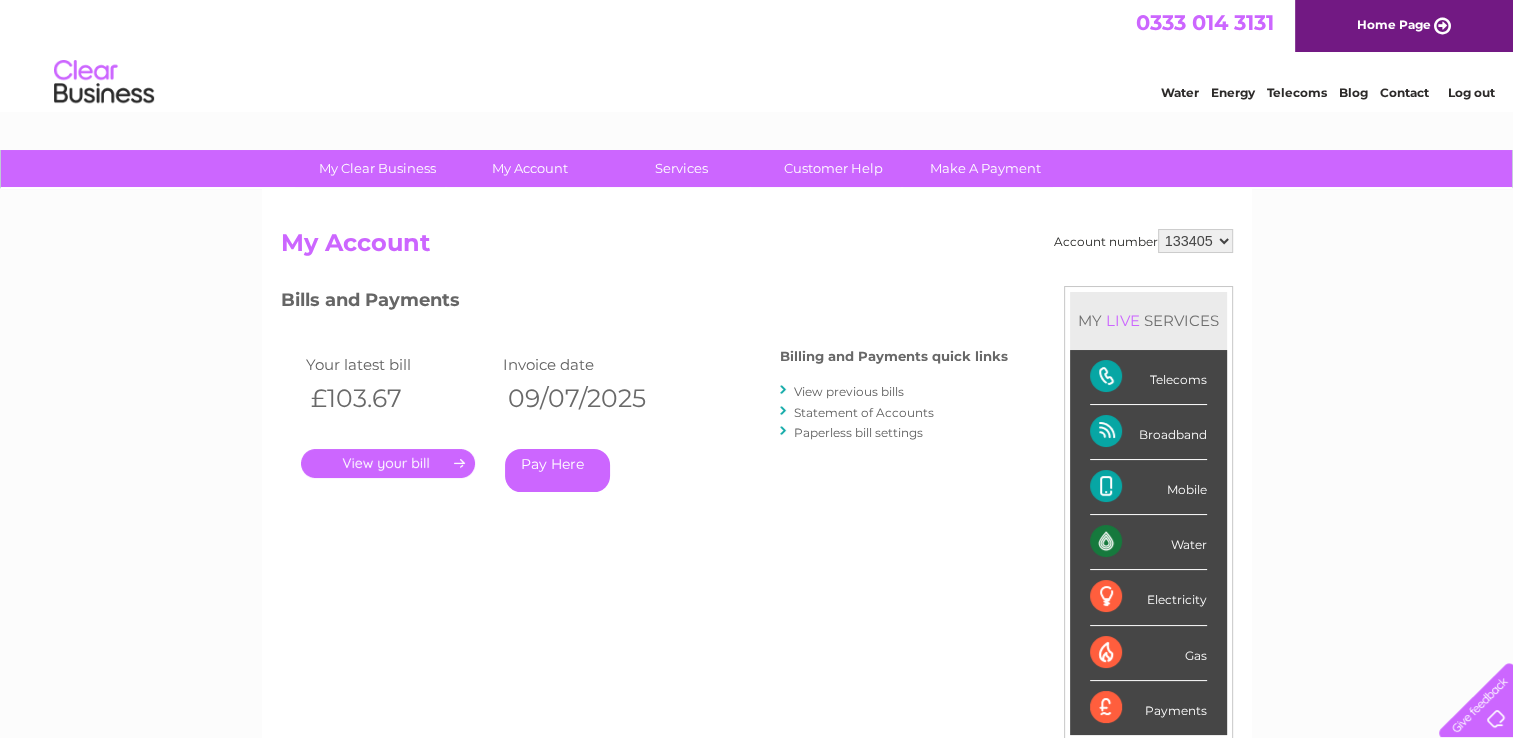 scroll, scrollTop: 0, scrollLeft: 0, axis: both 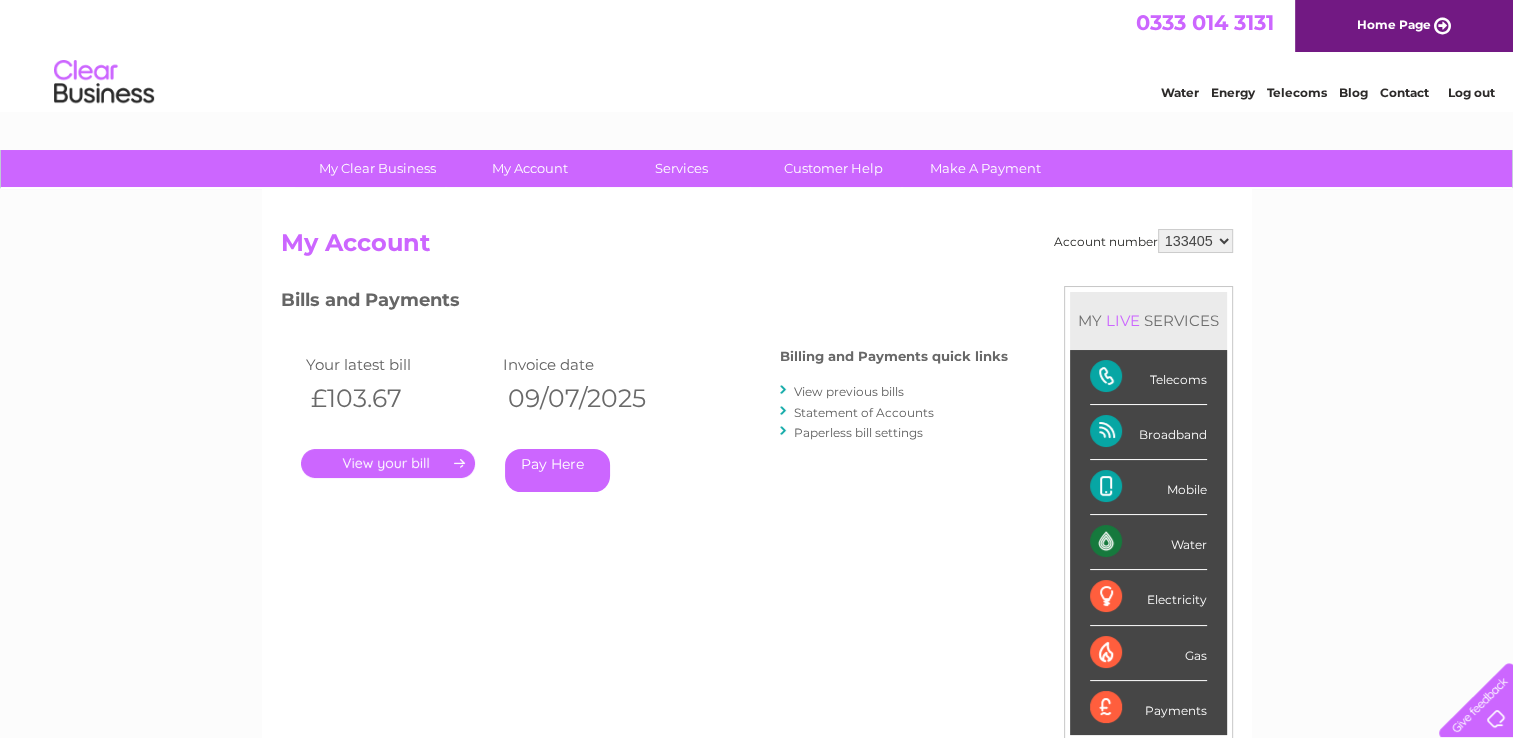 click on "View previous bills" at bounding box center [849, 391] 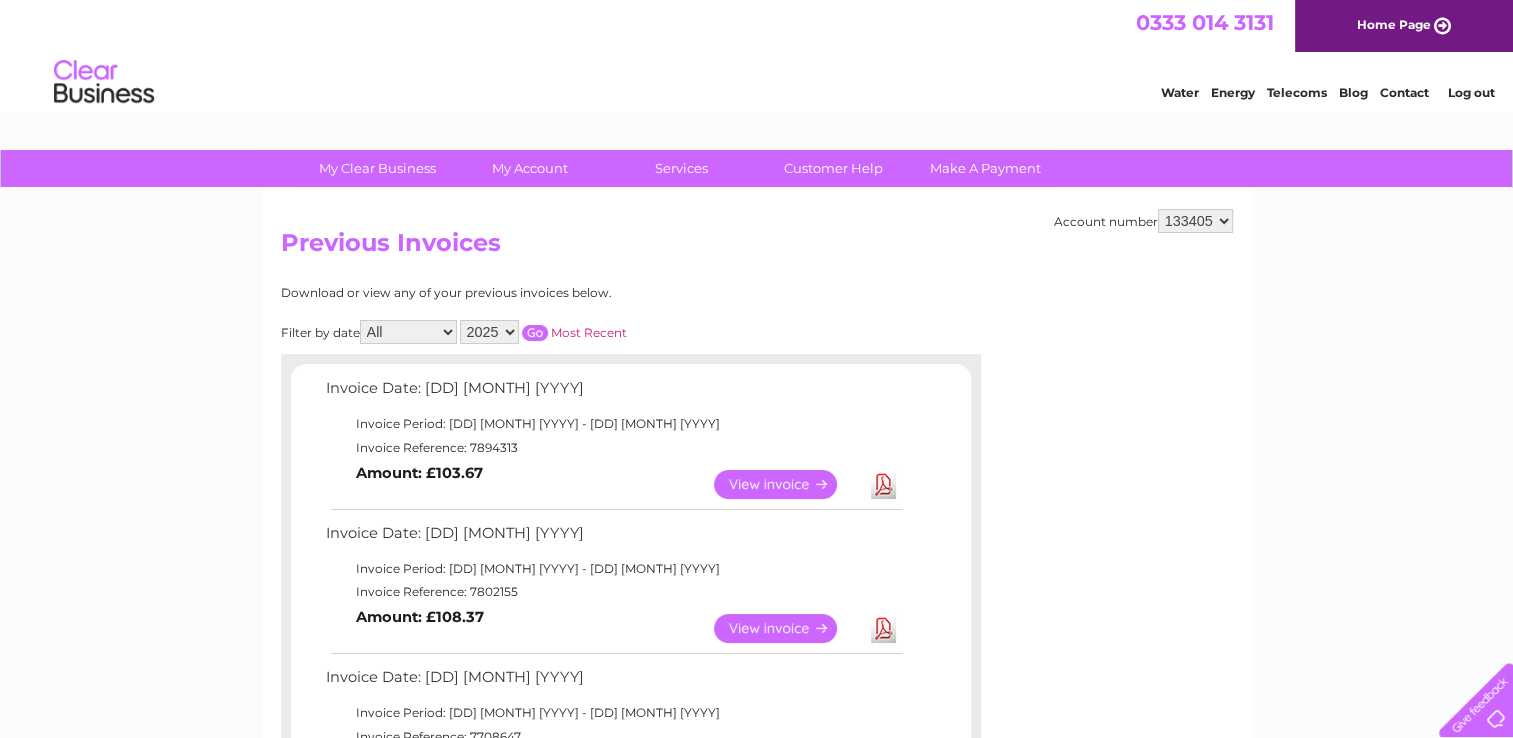 scroll, scrollTop: 0, scrollLeft: 0, axis: both 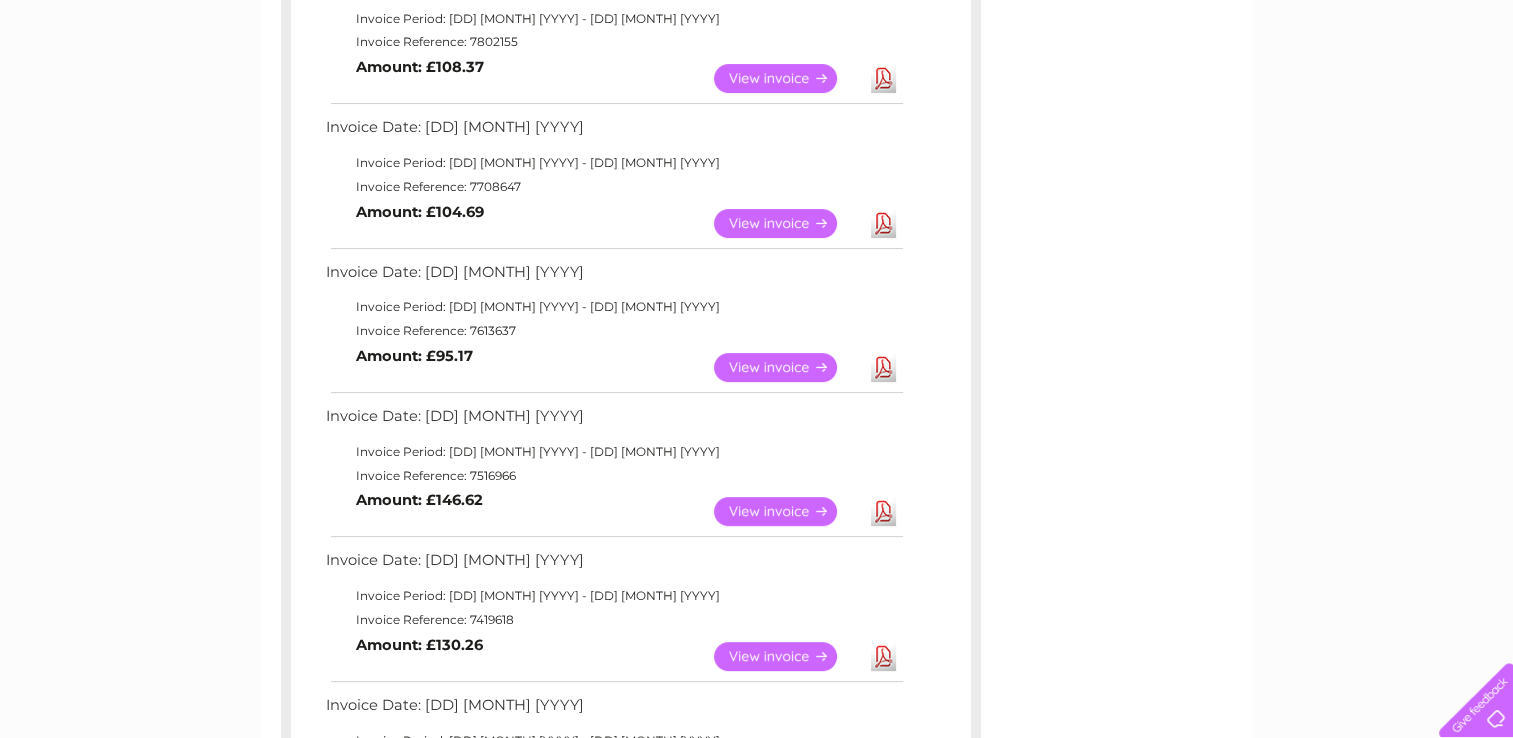click on "View" at bounding box center (787, 367) 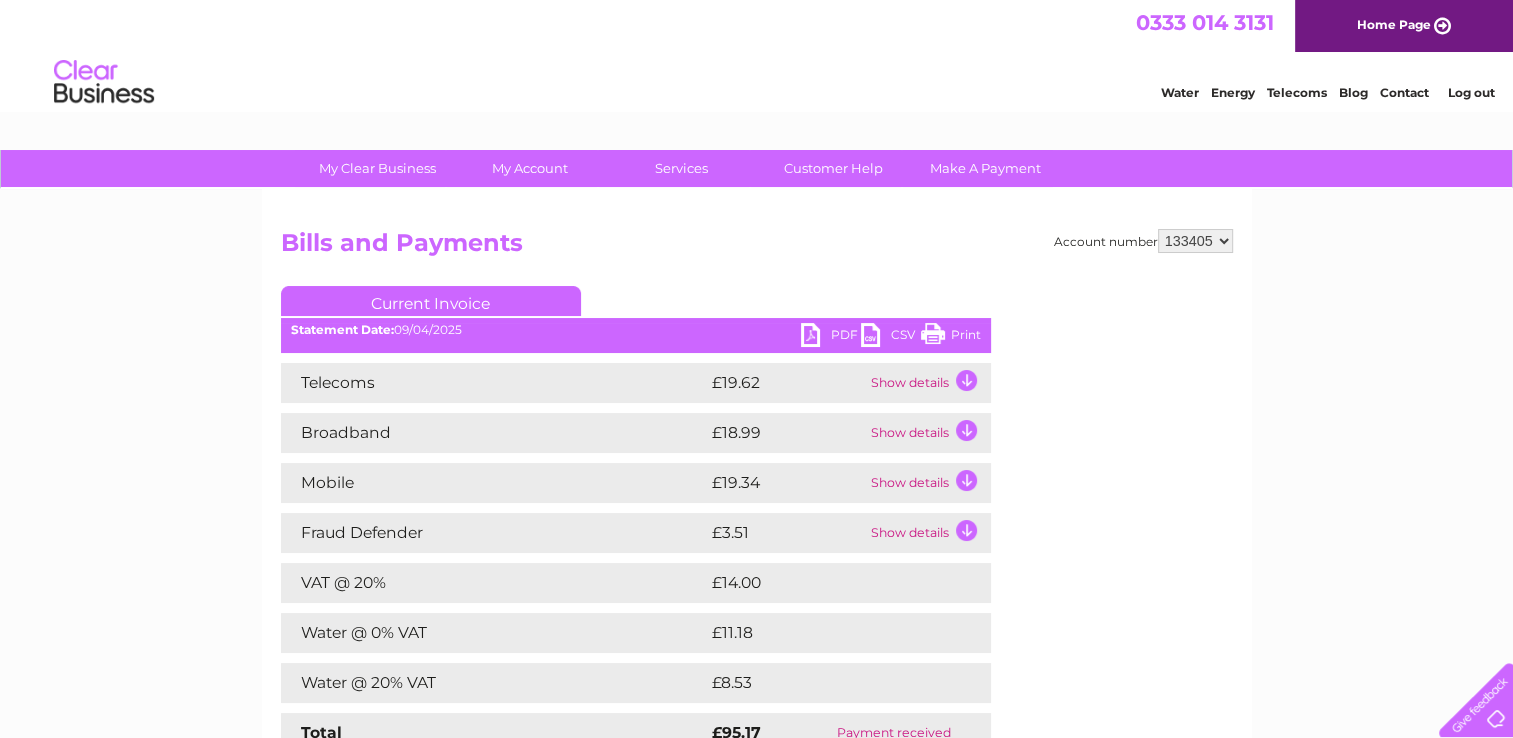 scroll, scrollTop: 0, scrollLeft: 0, axis: both 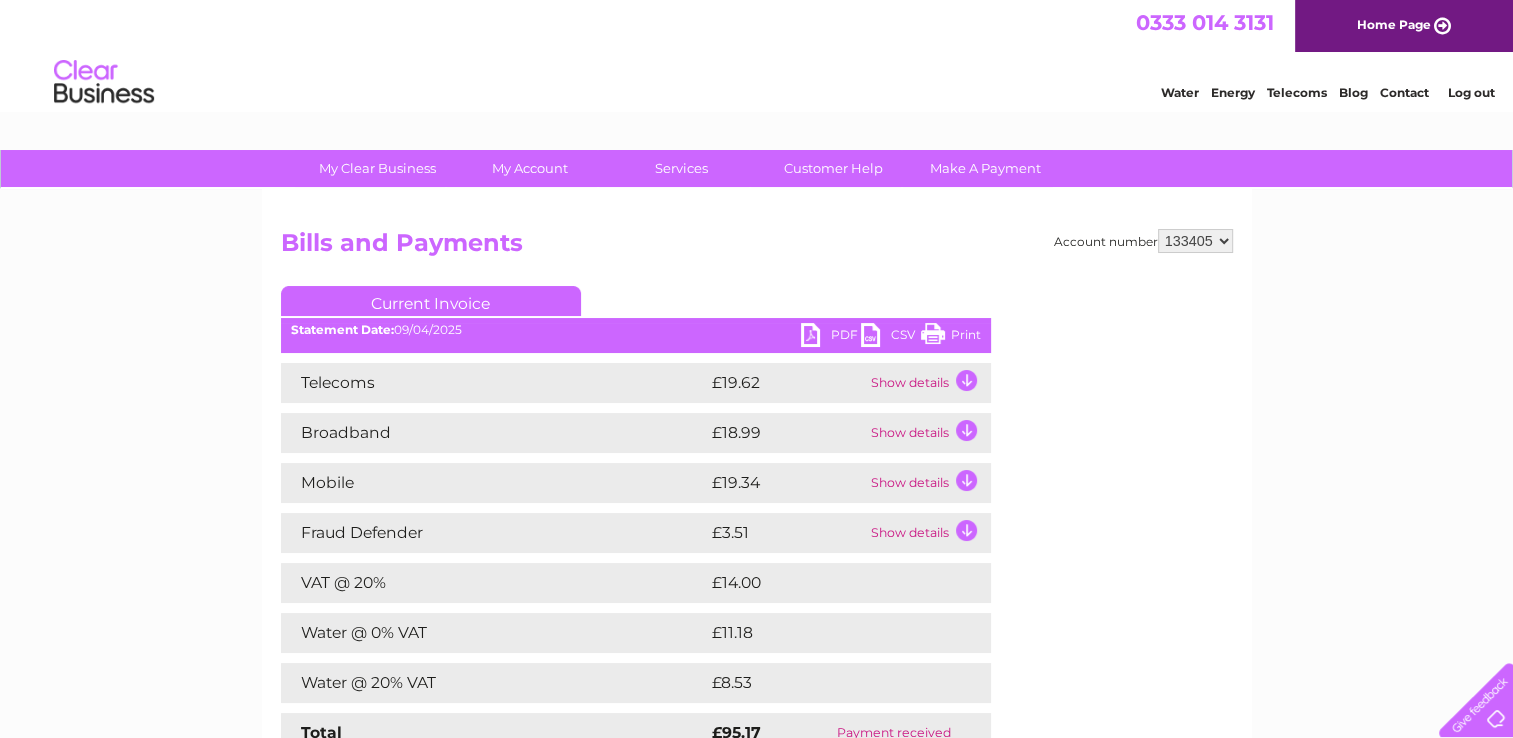 click on "PDF" at bounding box center (831, 337) 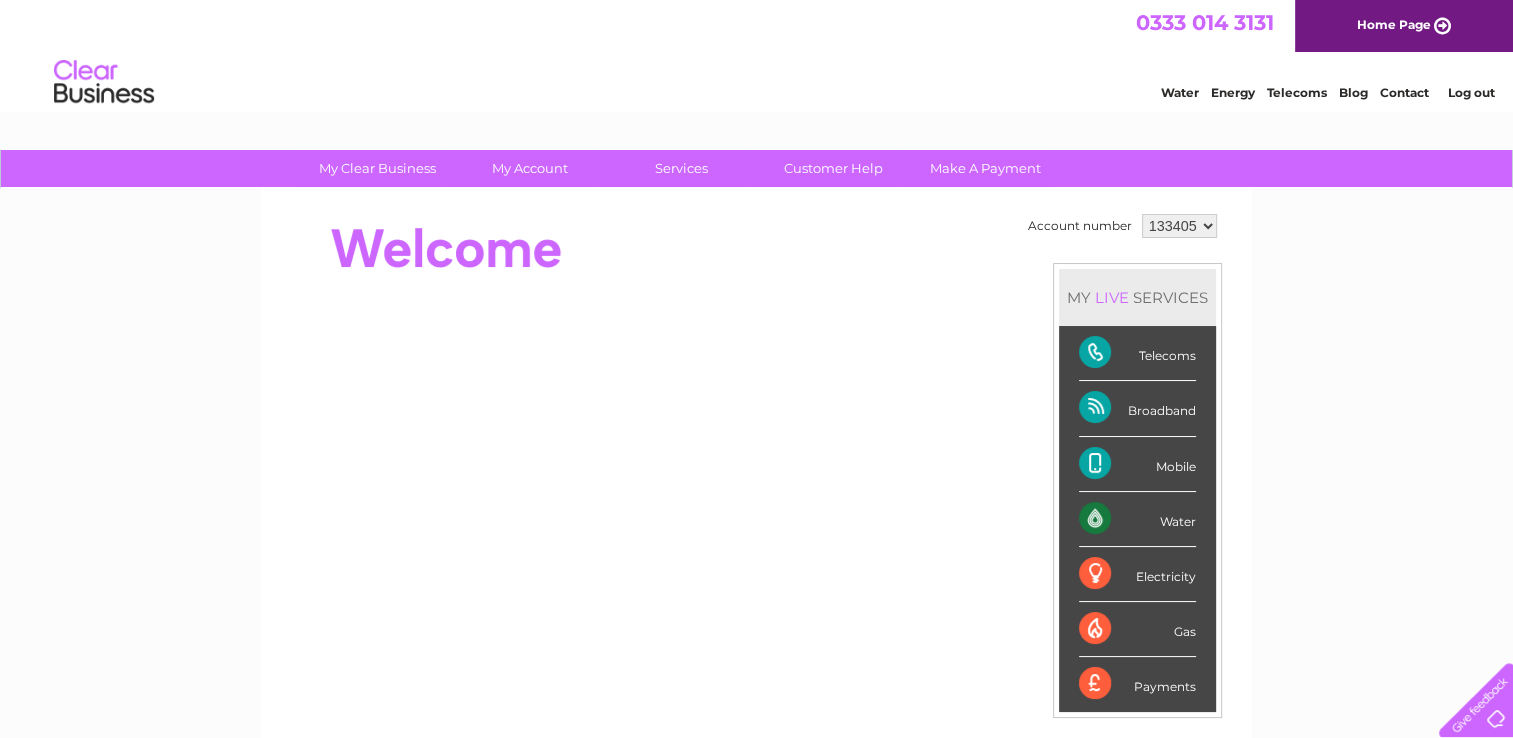 scroll, scrollTop: 0, scrollLeft: 0, axis: both 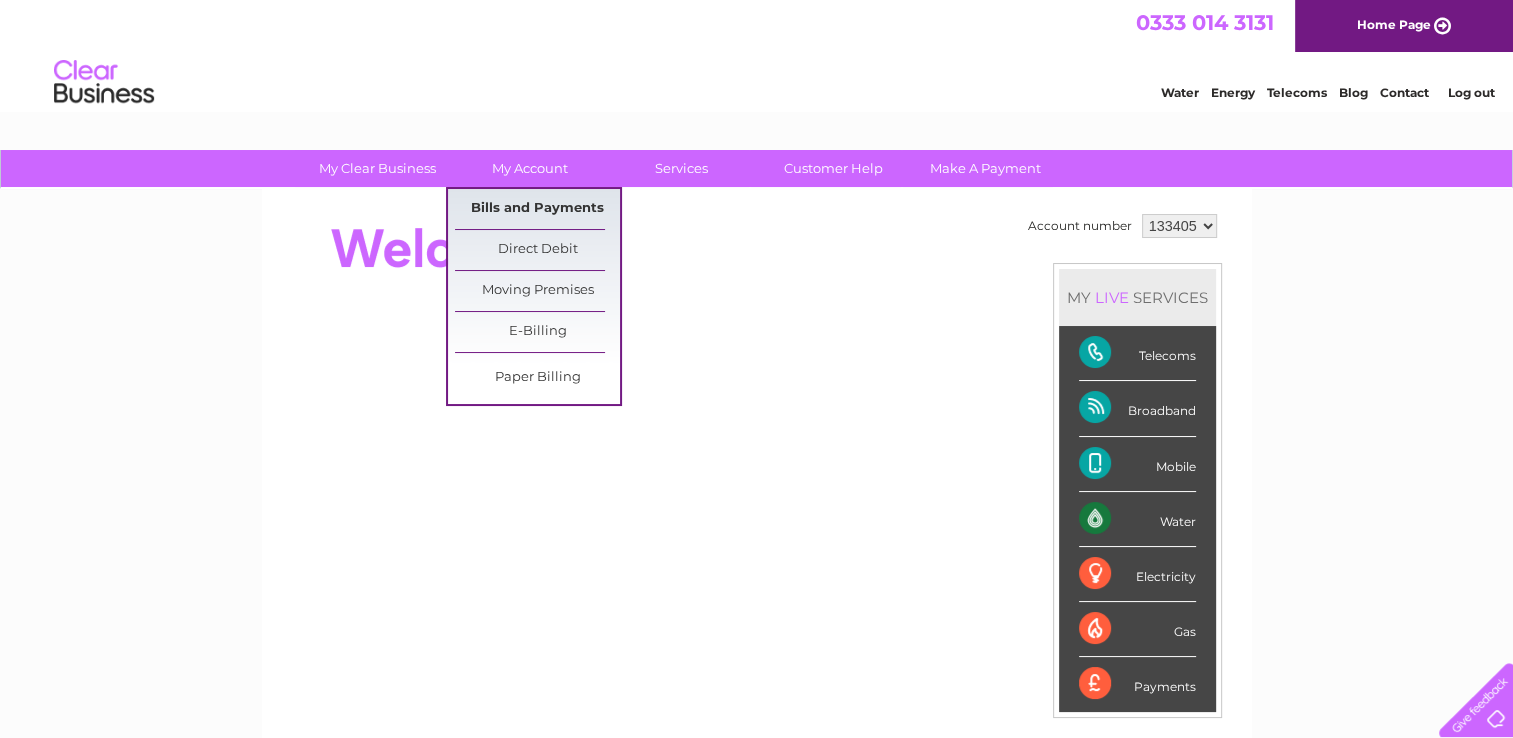 click on "Bills and Payments" at bounding box center [537, 209] 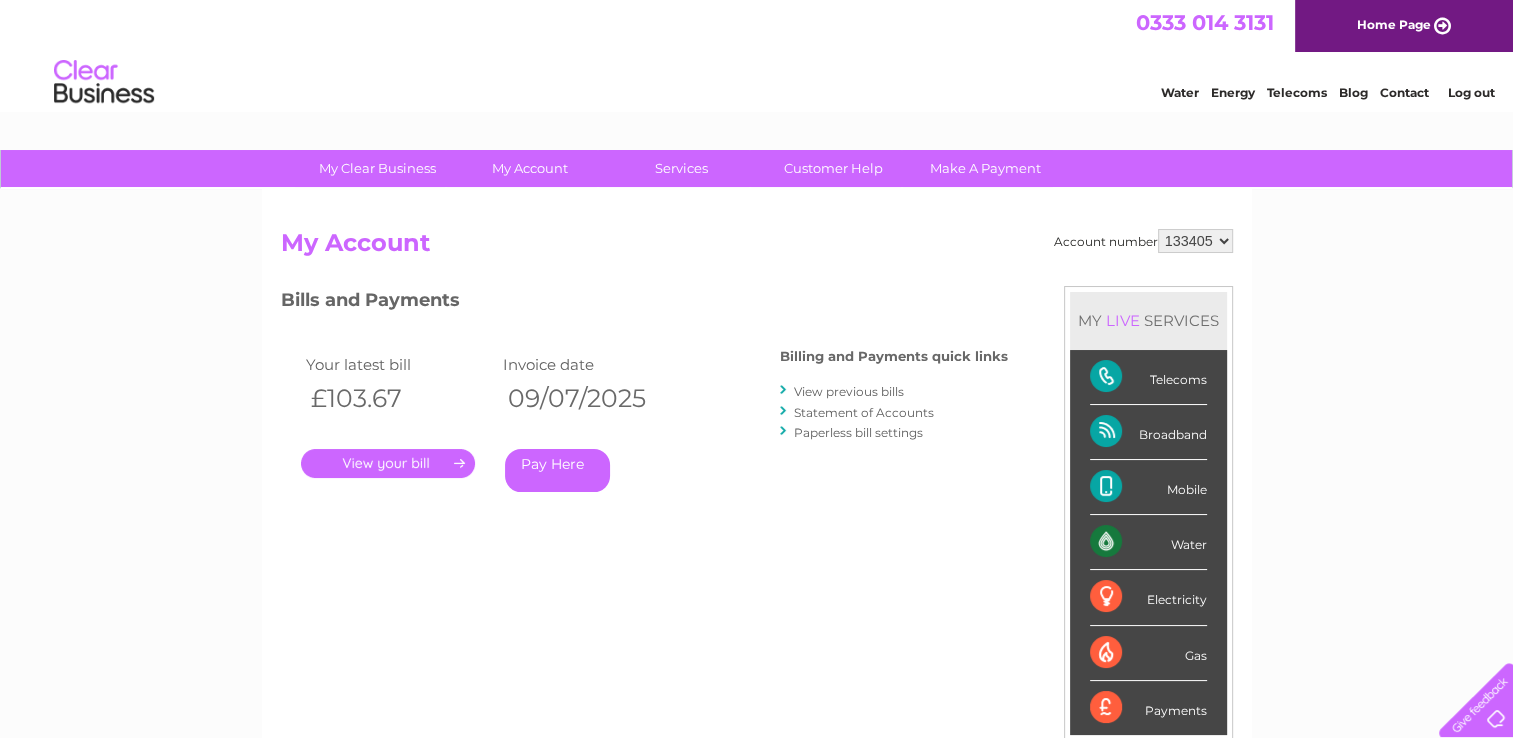 scroll, scrollTop: 0, scrollLeft: 0, axis: both 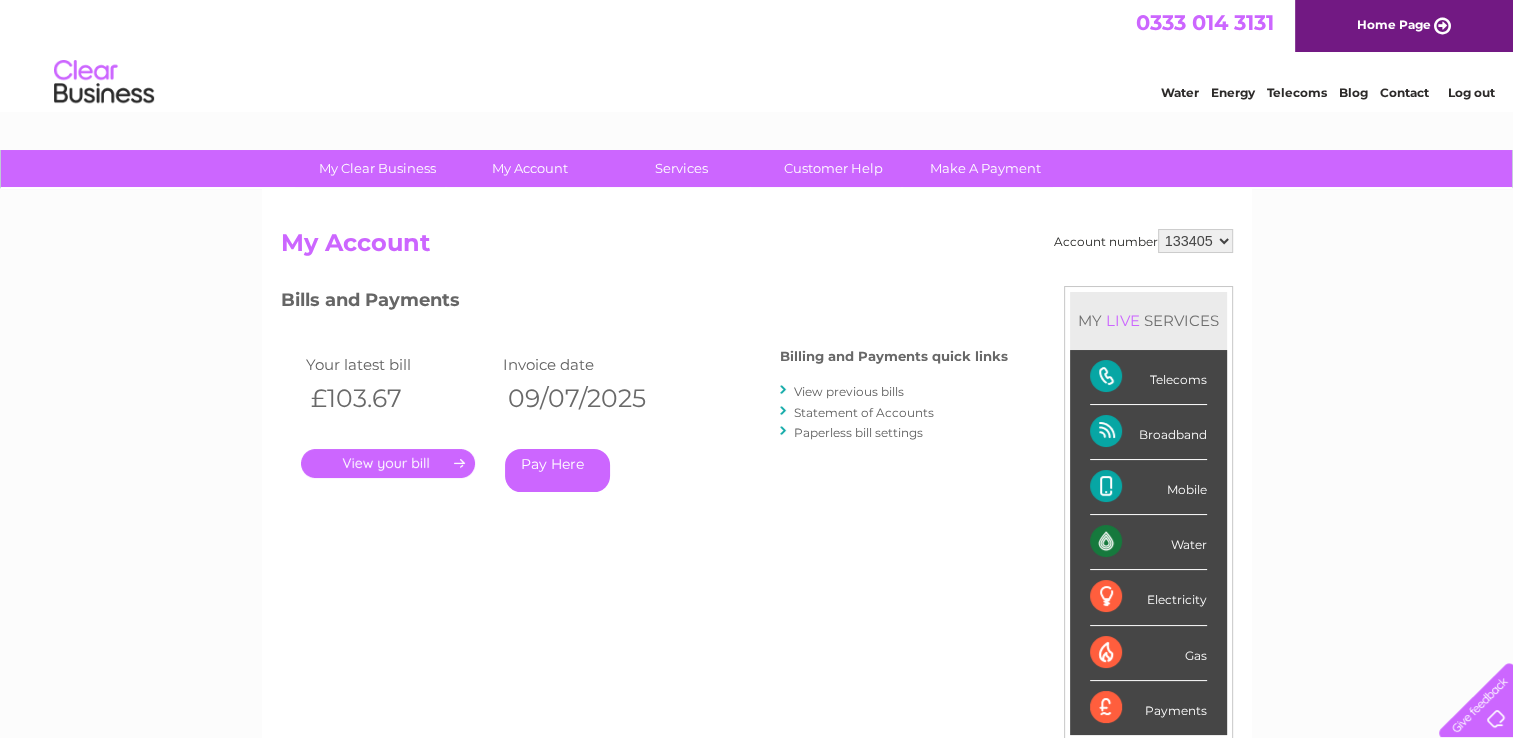 click on "View previous bills" at bounding box center (849, 391) 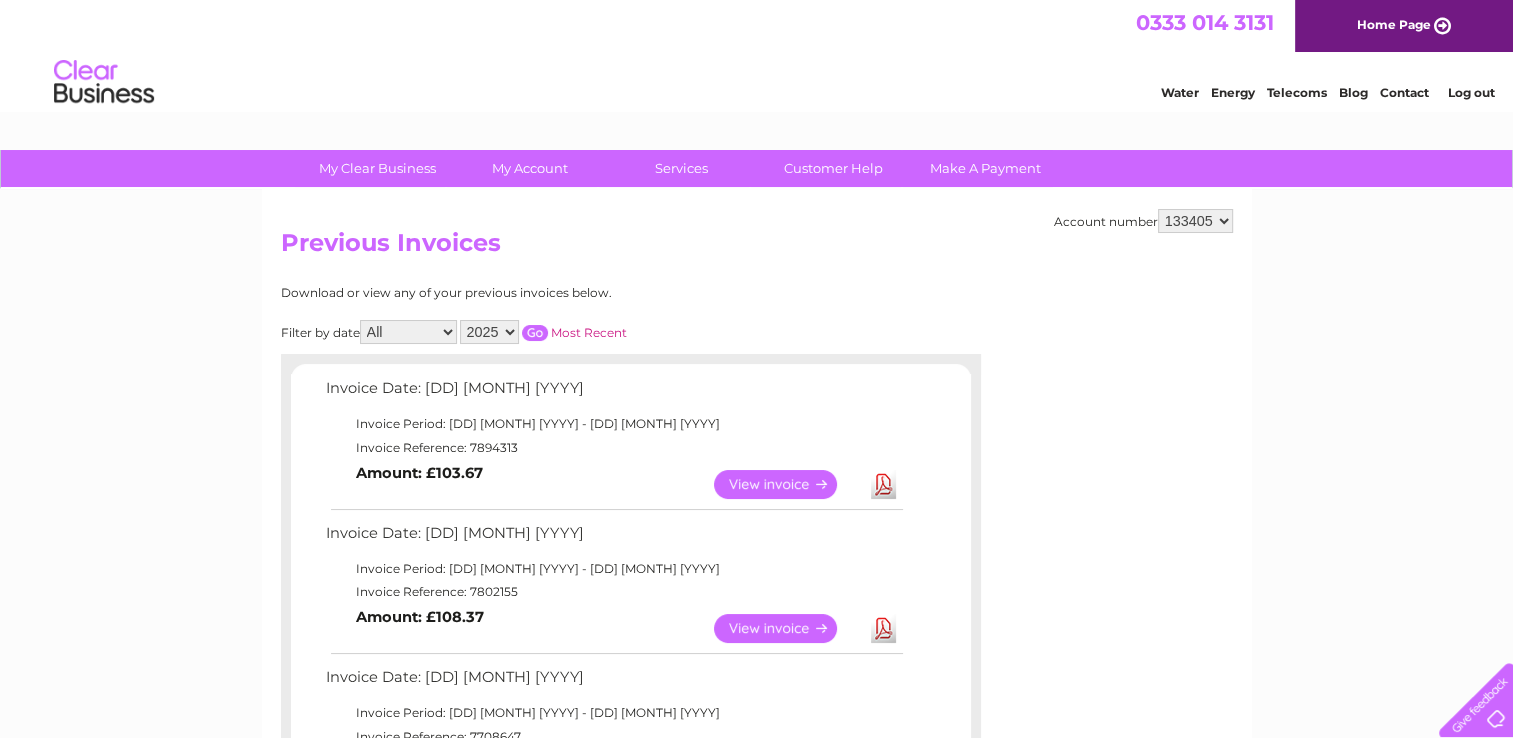 scroll, scrollTop: 0, scrollLeft: 0, axis: both 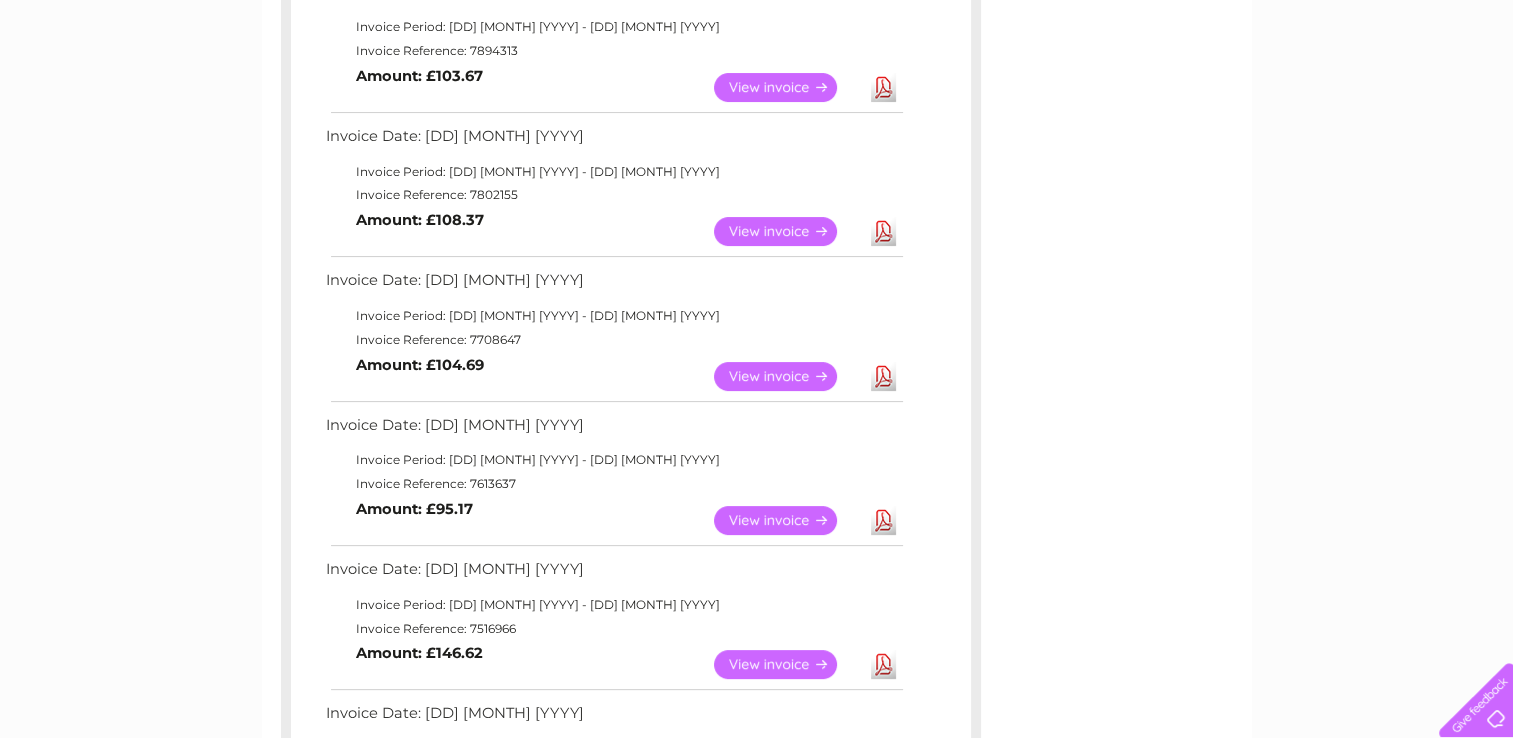 click on "View" at bounding box center [787, 376] 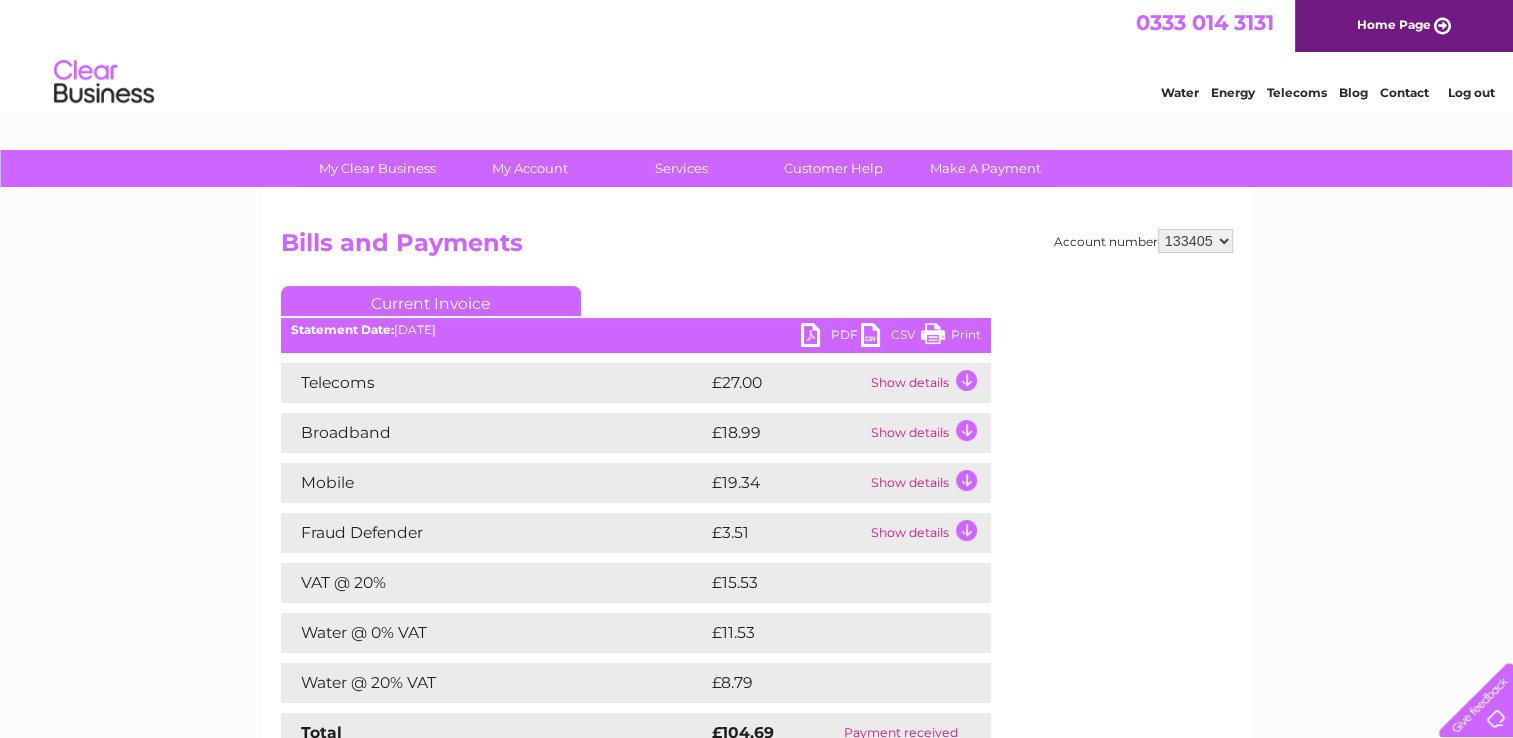 scroll, scrollTop: 0, scrollLeft: 0, axis: both 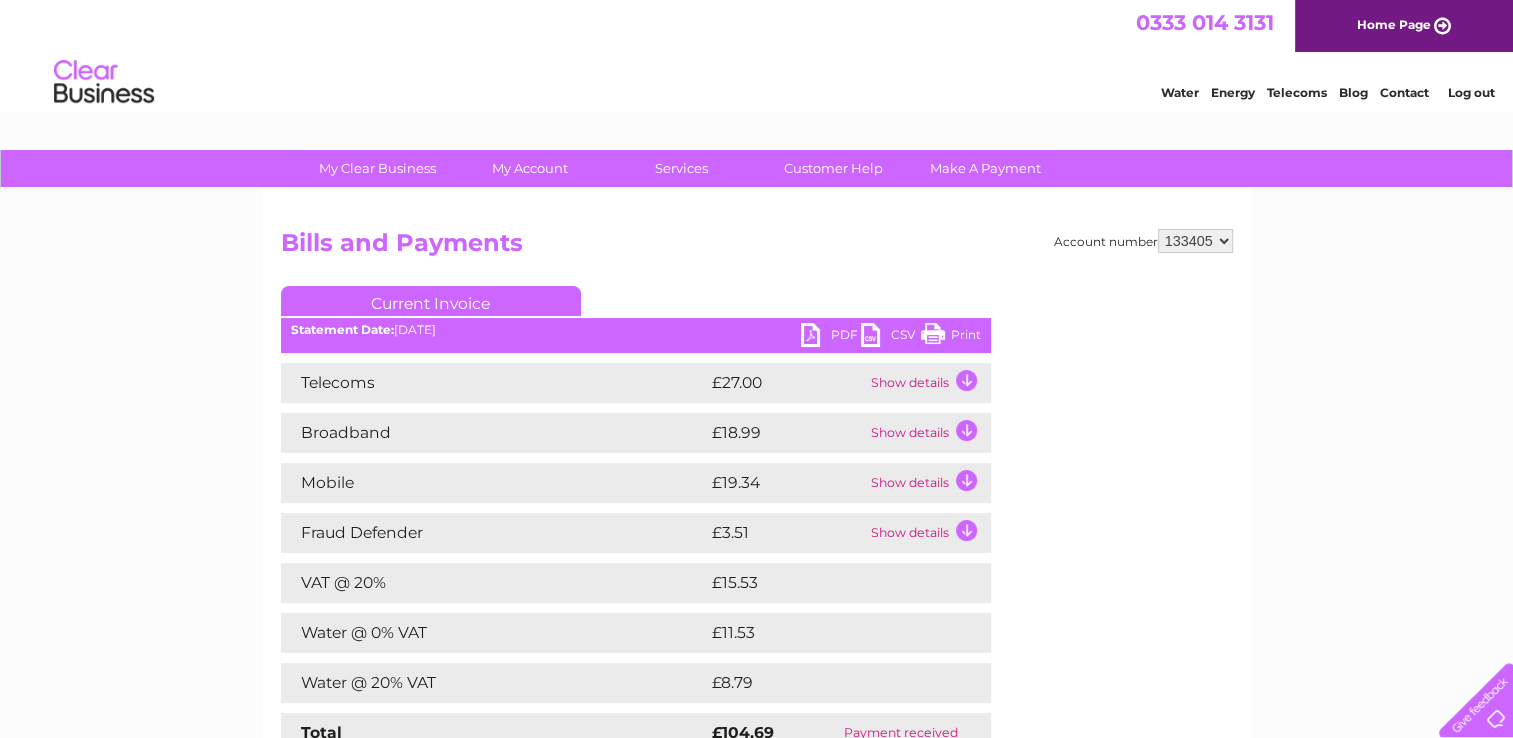 click on "PDF" at bounding box center [831, 337] 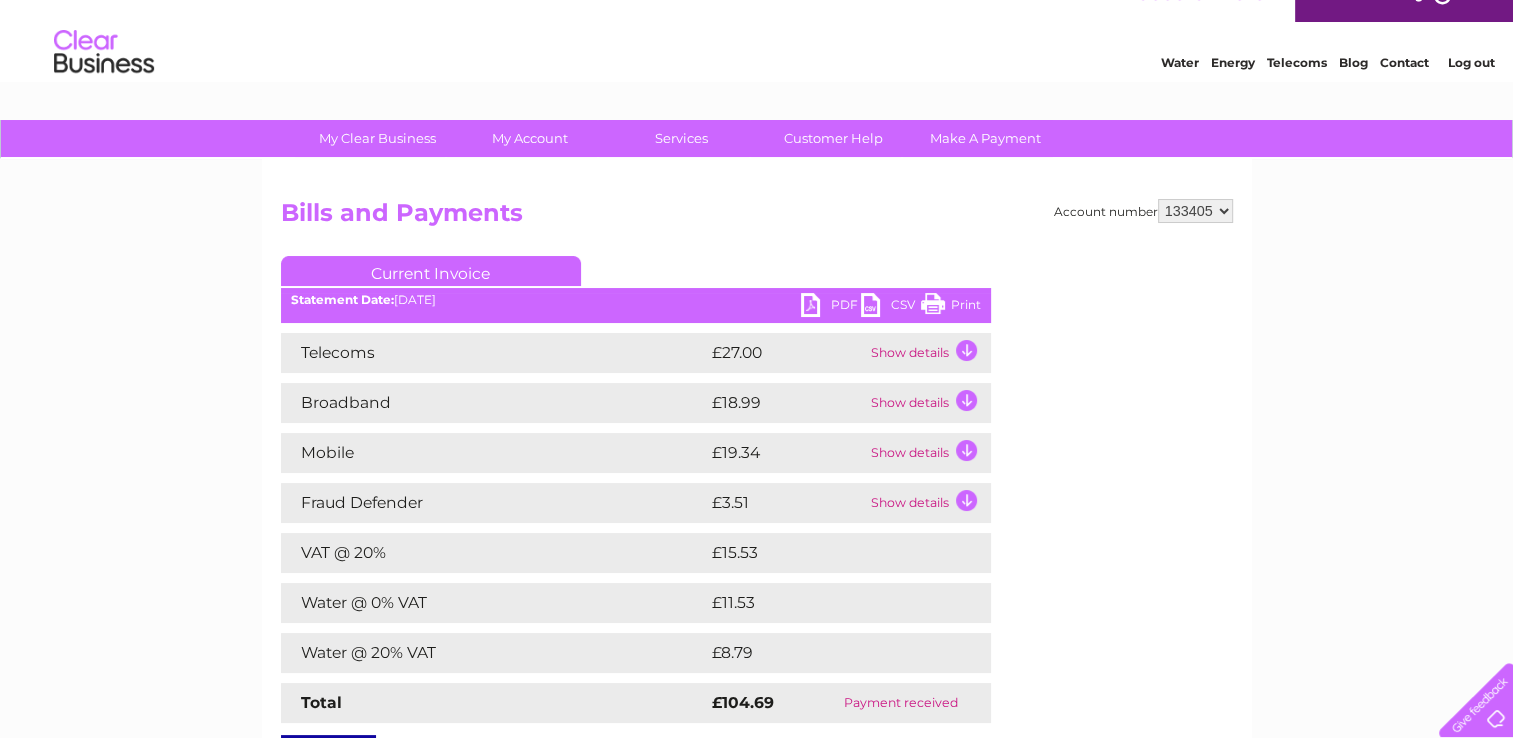 scroll, scrollTop: 32, scrollLeft: 0, axis: vertical 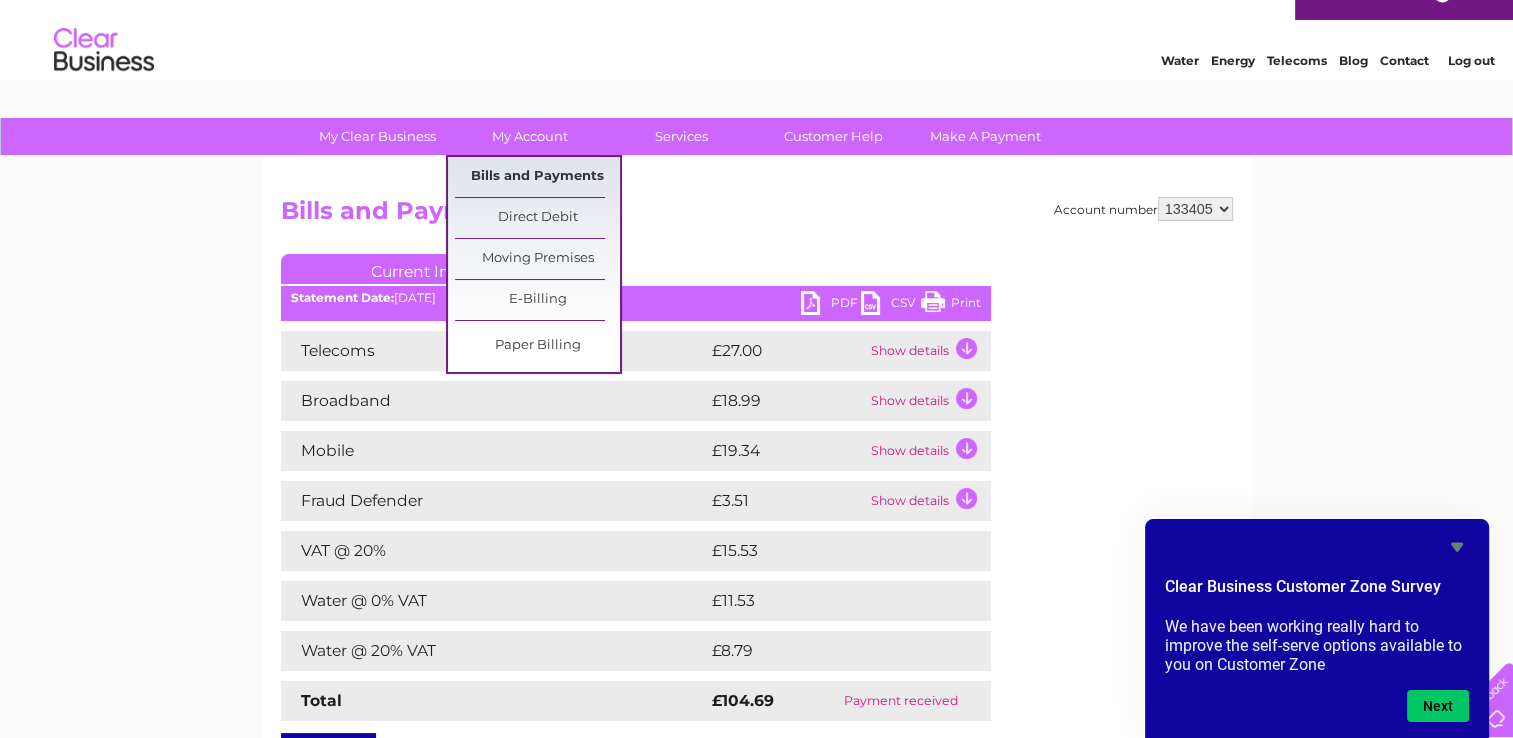 click on "Bills and Payments" at bounding box center (537, 177) 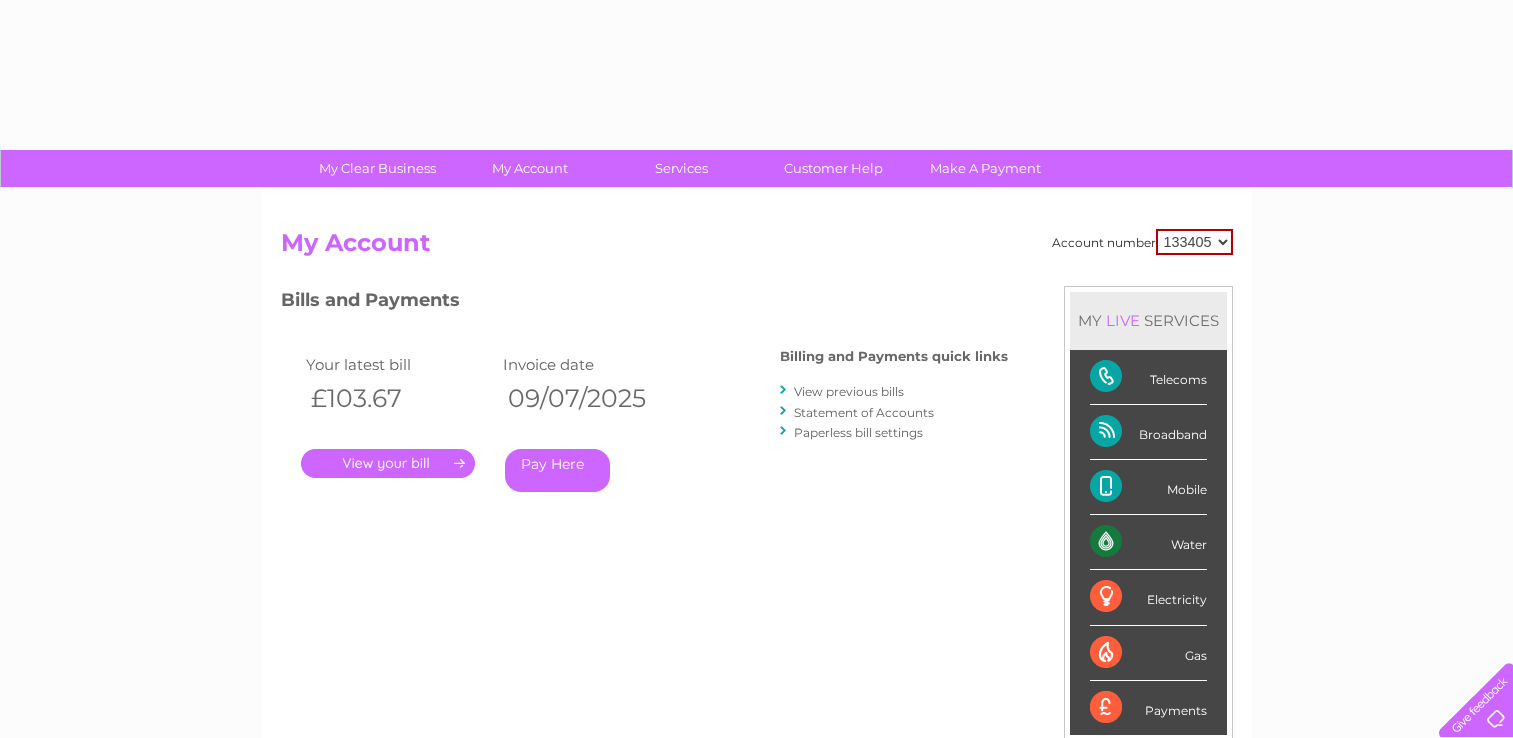 scroll, scrollTop: 0, scrollLeft: 0, axis: both 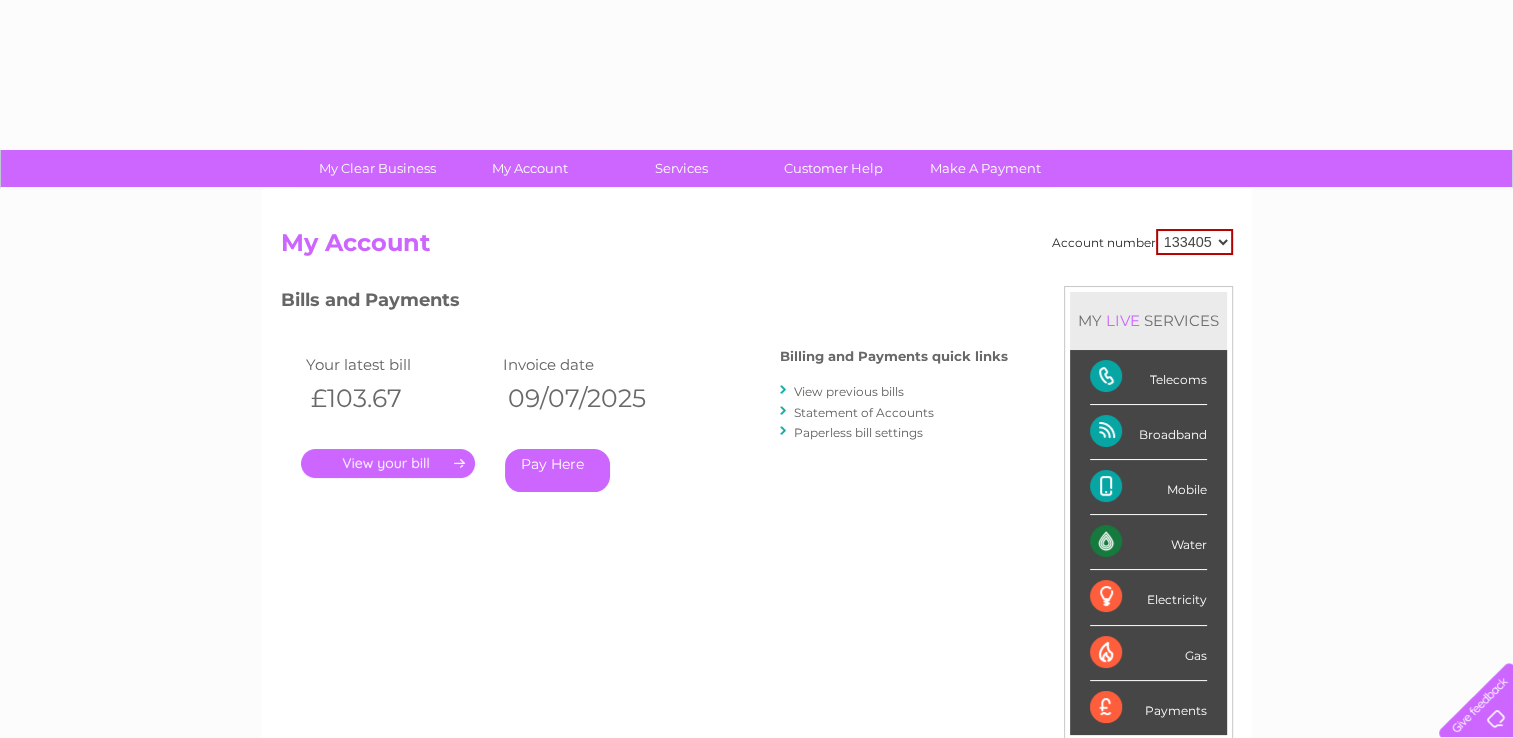 click on "Account number    [ACCOUNT_NUMBER]
My Account
MY LIVE SERVICES
Telecoms
Broadband
Mobile
Water
Electricity
Gas
Payments
Bills and Payments
Billing and Payments quick links" at bounding box center [757, 520] 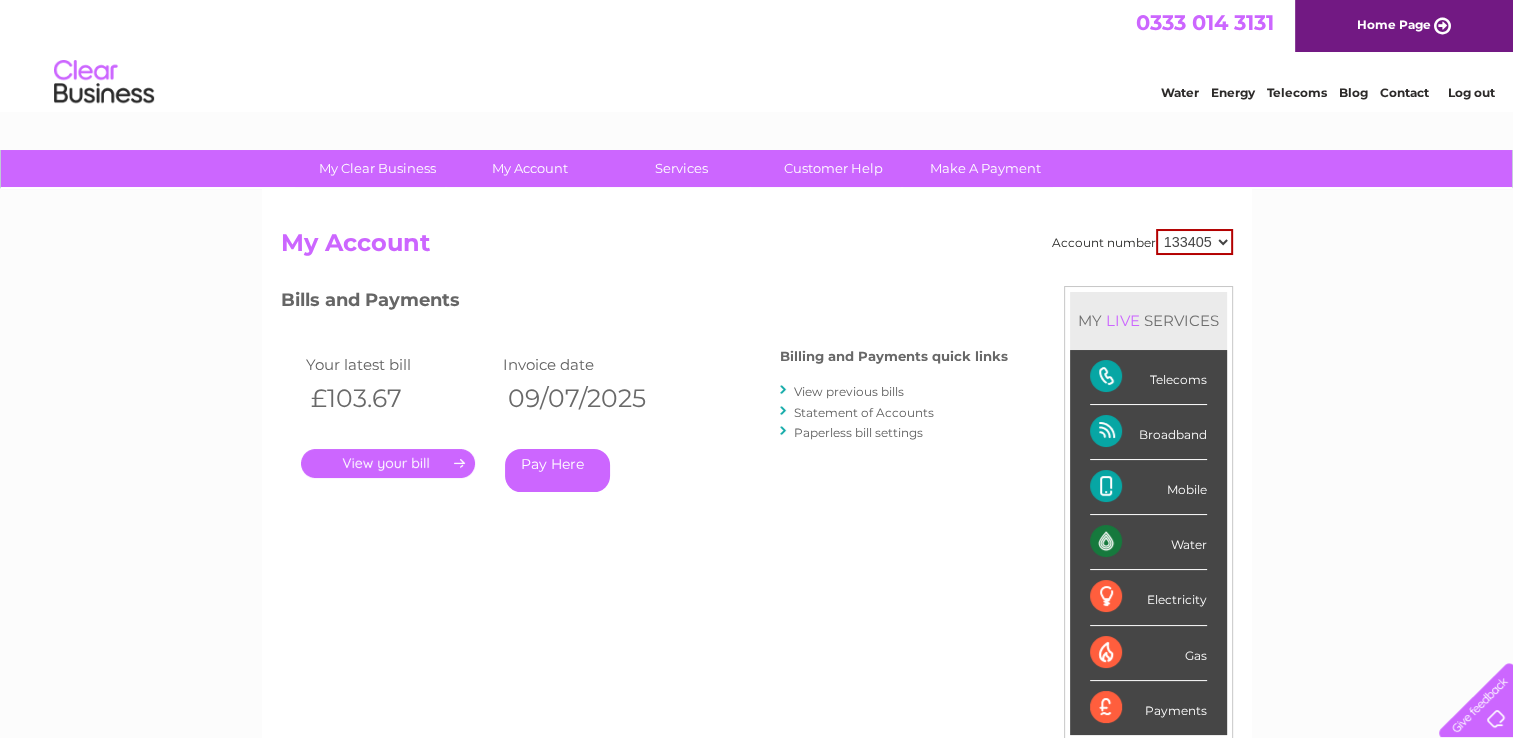 scroll, scrollTop: 0, scrollLeft: 0, axis: both 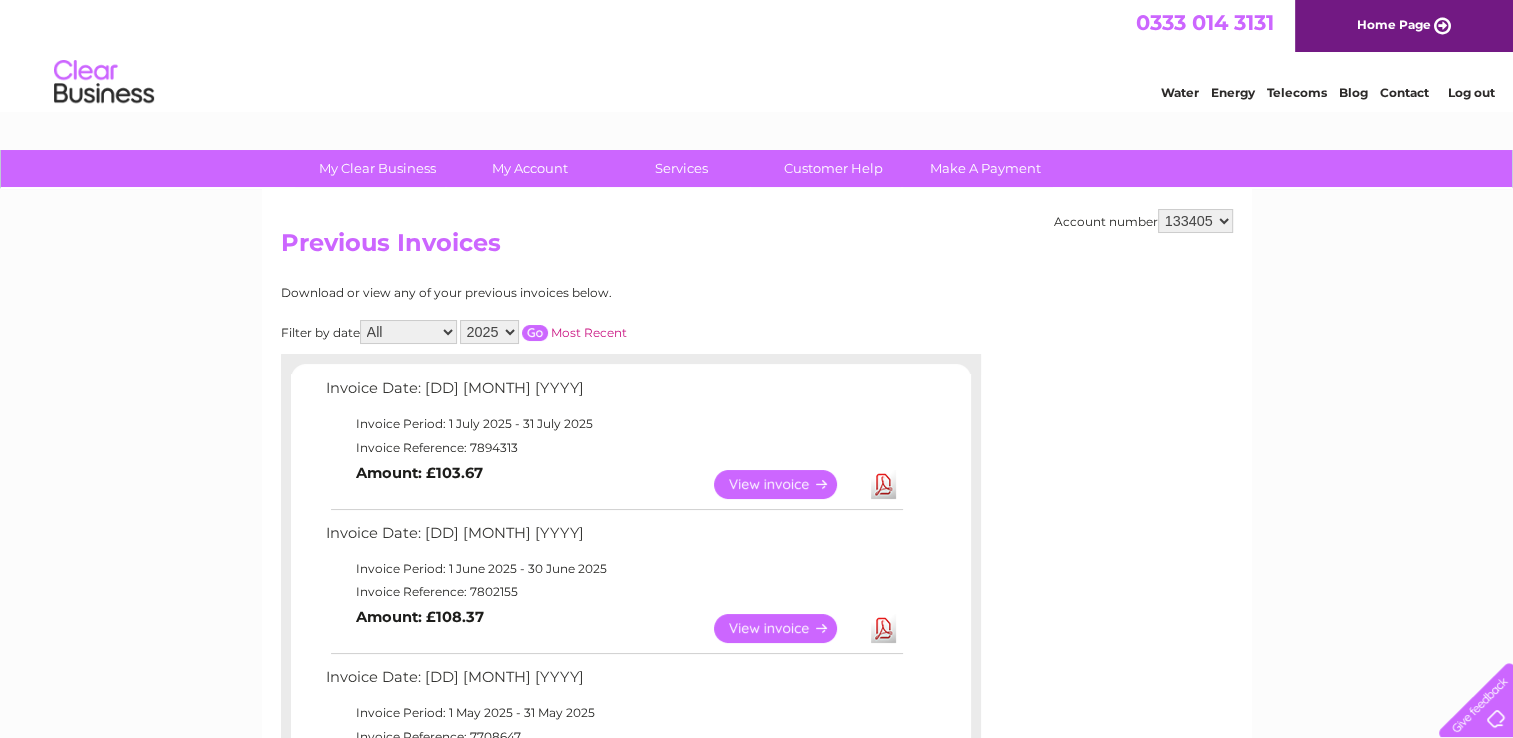 click on "View" at bounding box center [787, 628] 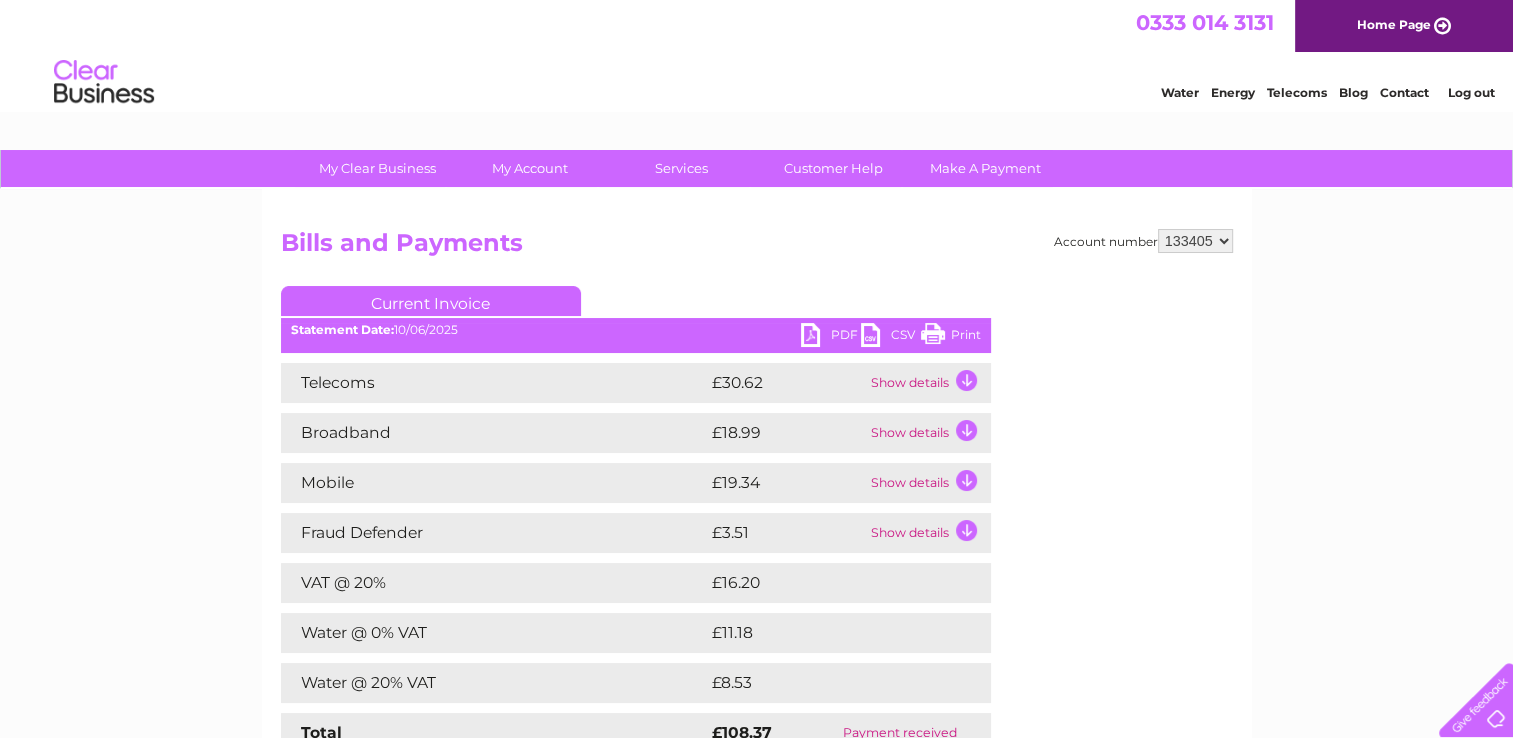 scroll, scrollTop: 0, scrollLeft: 0, axis: both 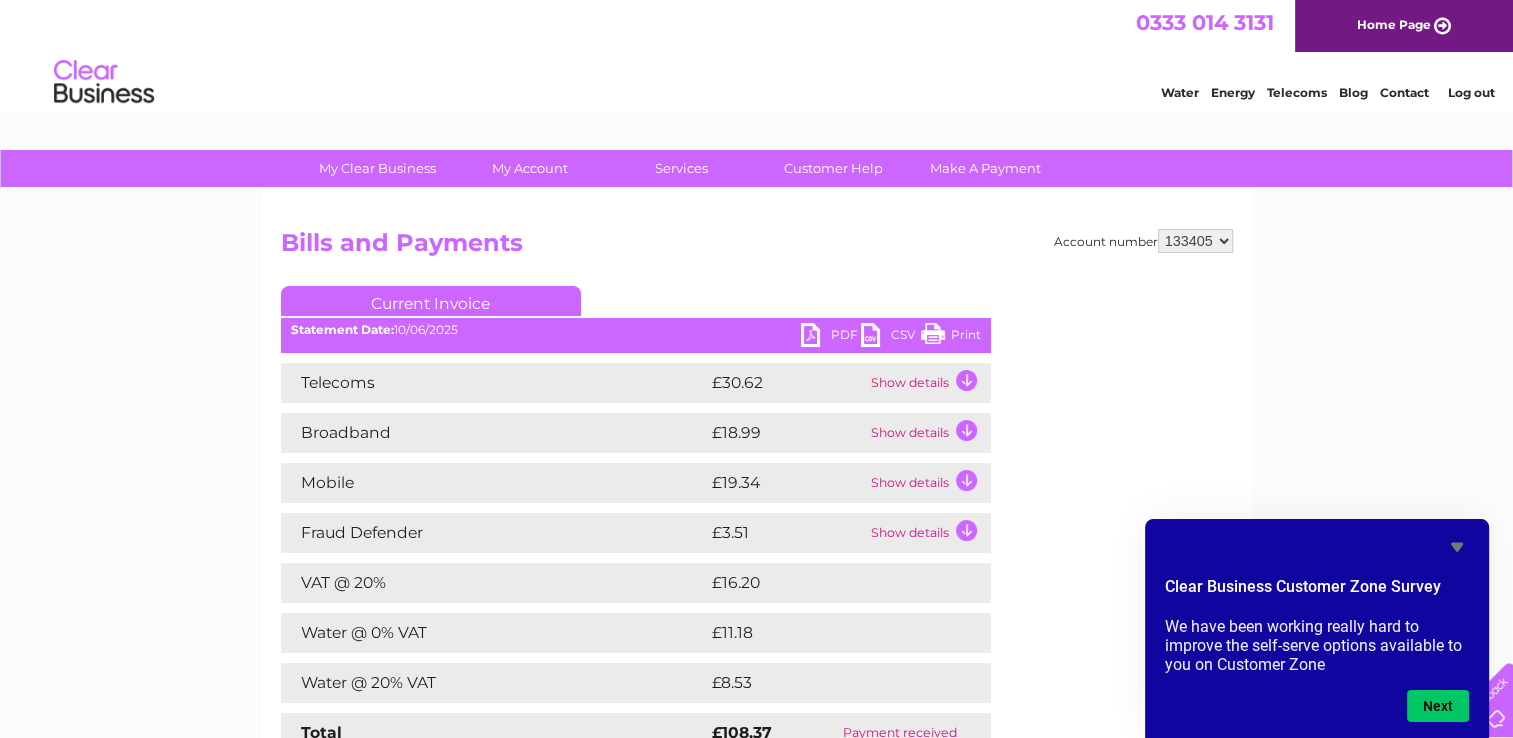 click on "PDF" at bounding box center [831, 337] 